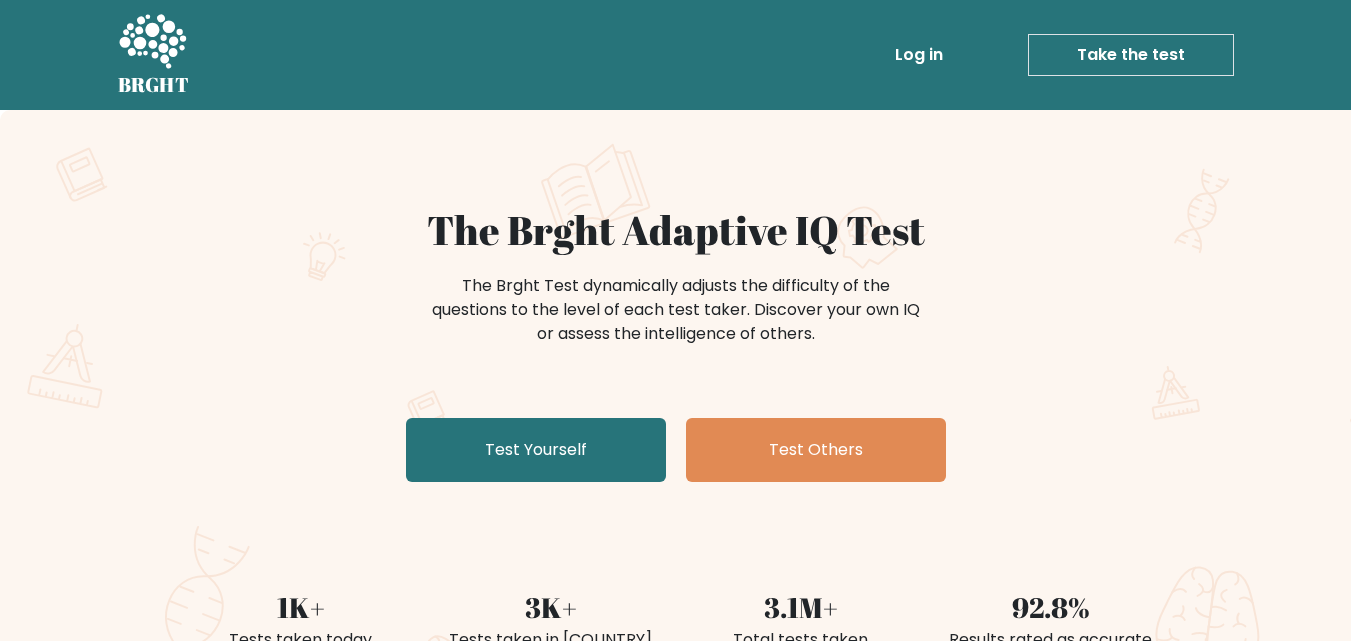 scroll, scrollTop: 0, scrollLeft: 0, axis: both 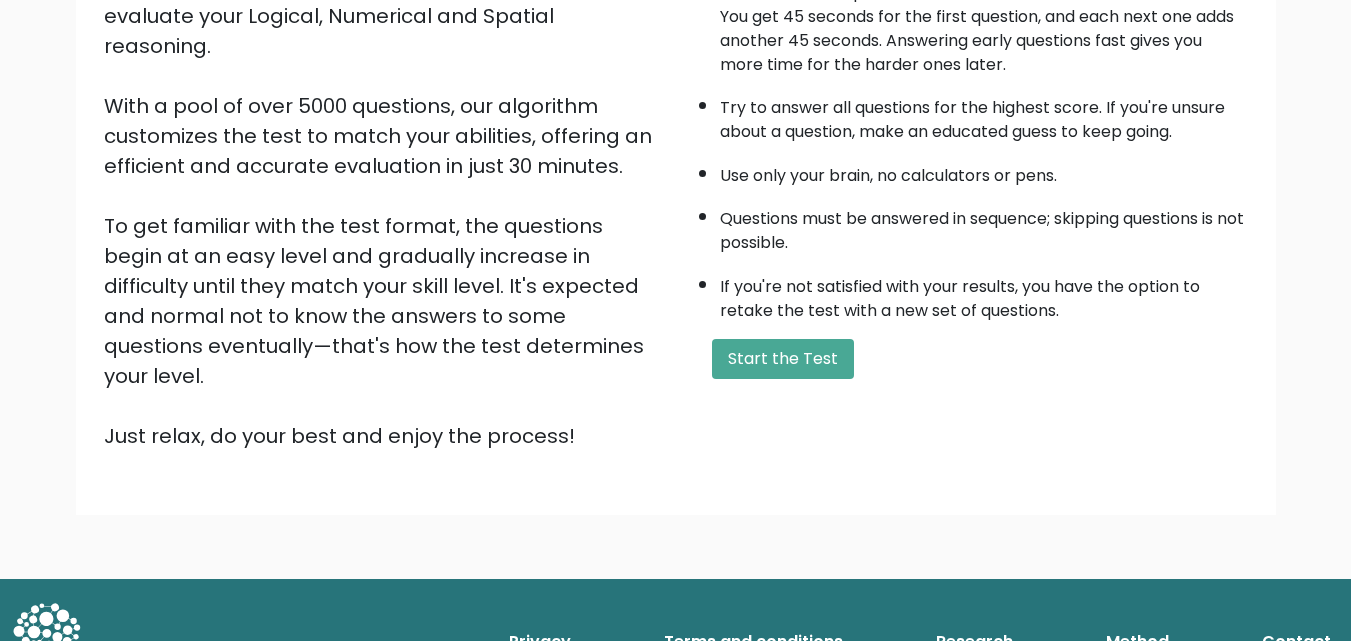 click on "Start the Test" at bounding box center [783, 359] 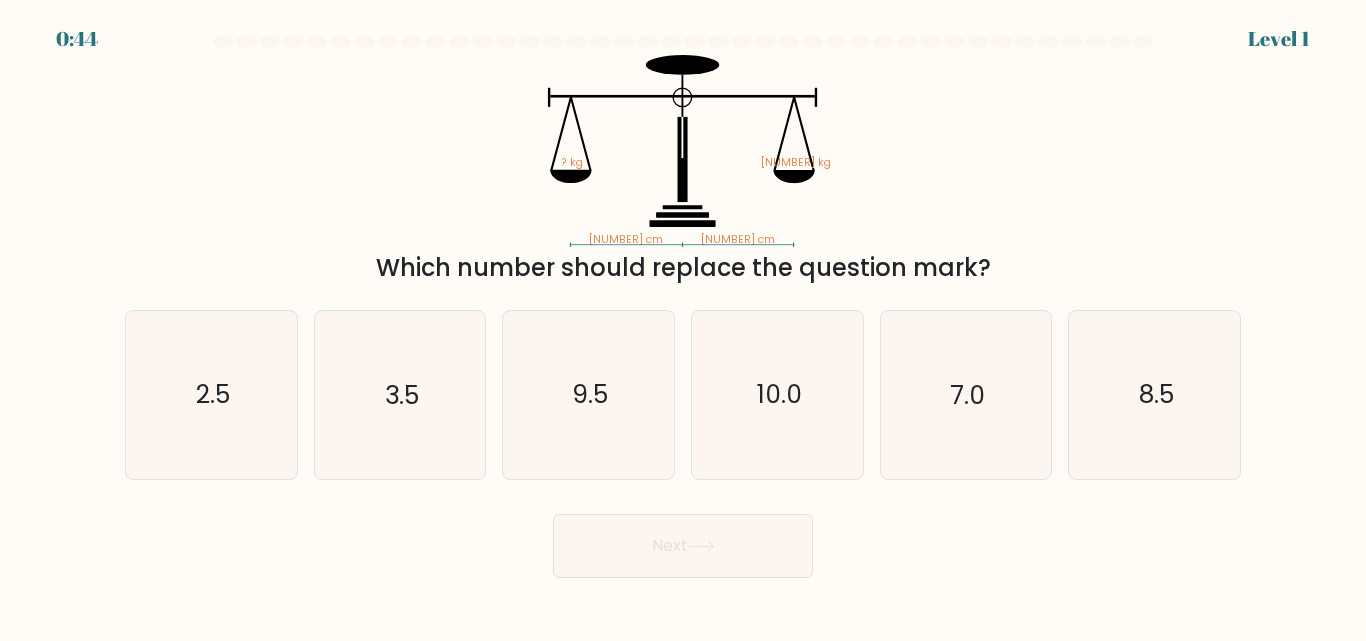 scroll, scrollTop: 0, scrollLeft: 0, axis: both 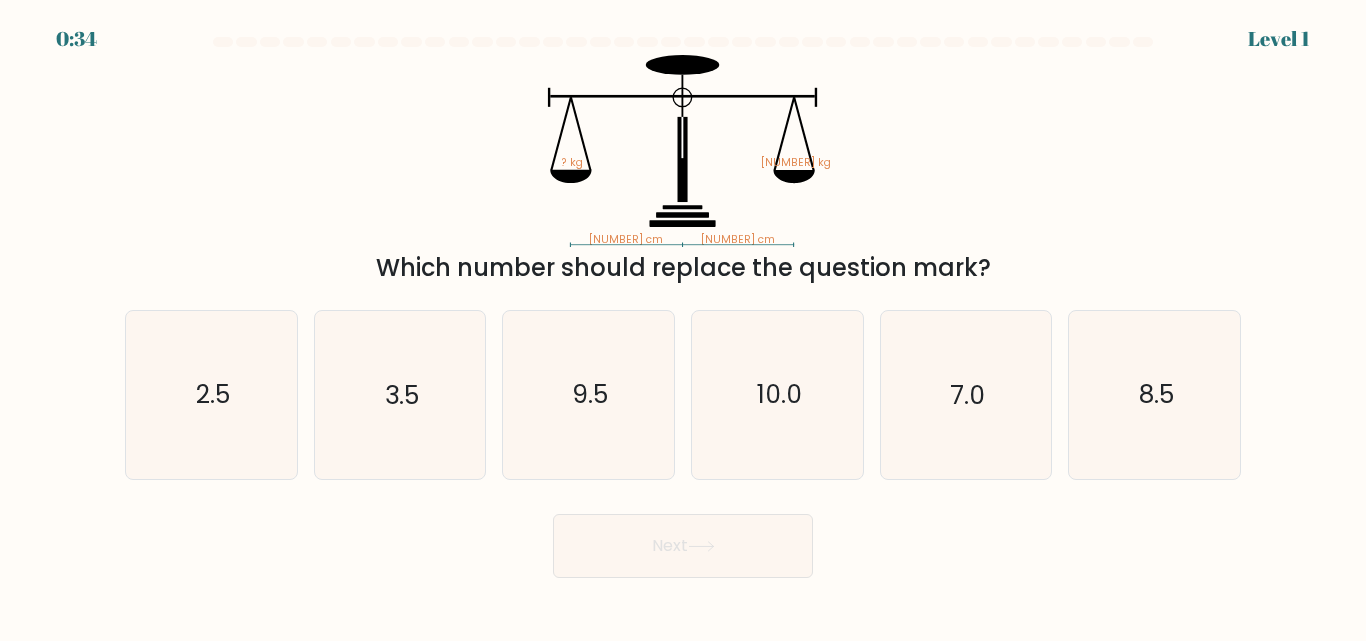 drag, startPoint x: 1365, startPoint y: 365, endPoint x: 1320, endPoint y: 290, distance: 87.46428 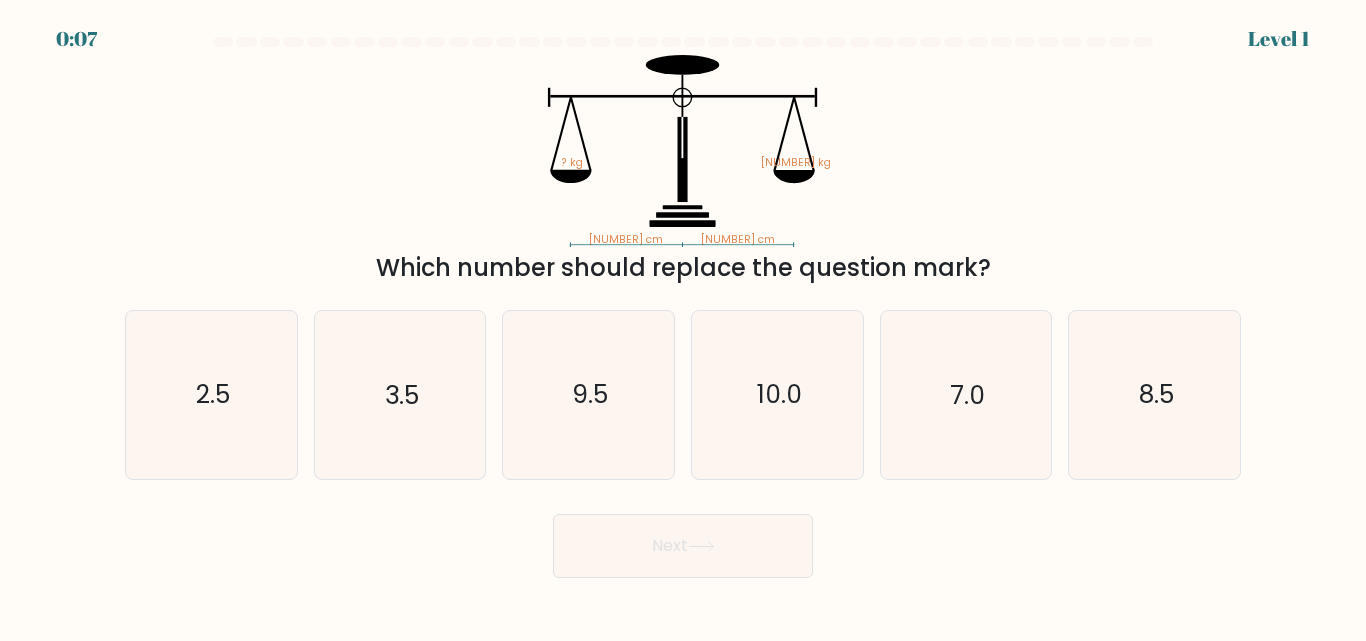 click on "3.5" at bounding box center (399, 394) 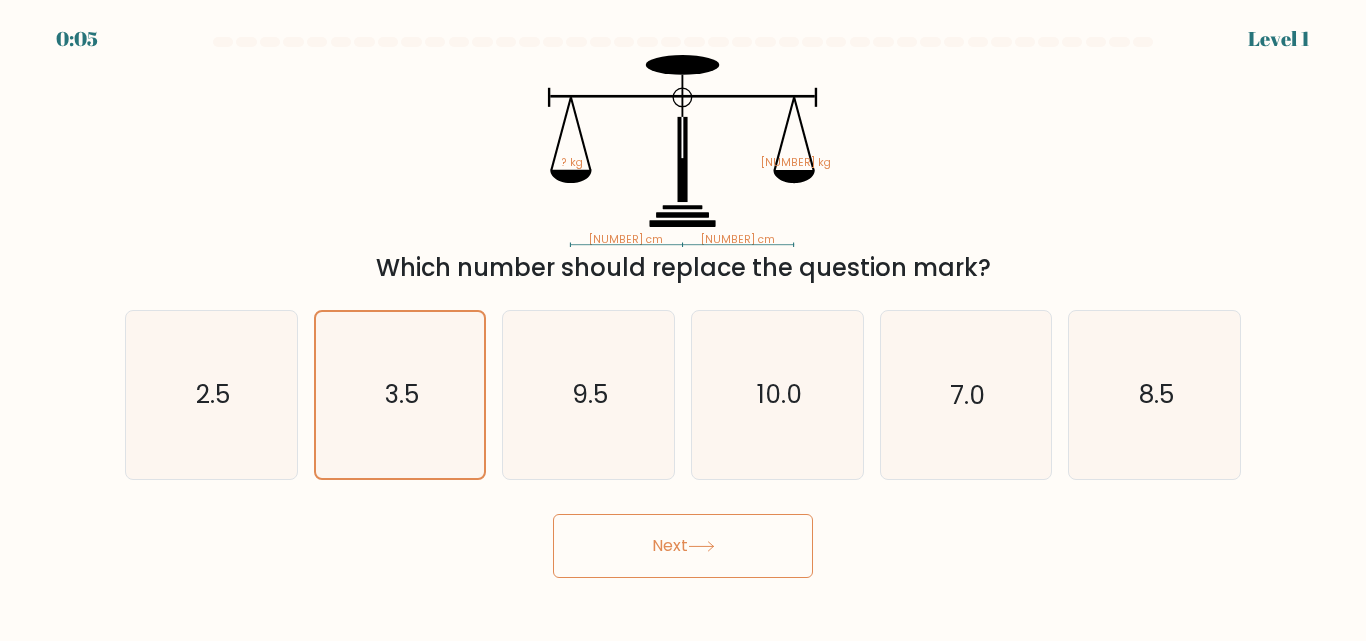 click on "Next" at bounding box center (683, 546) 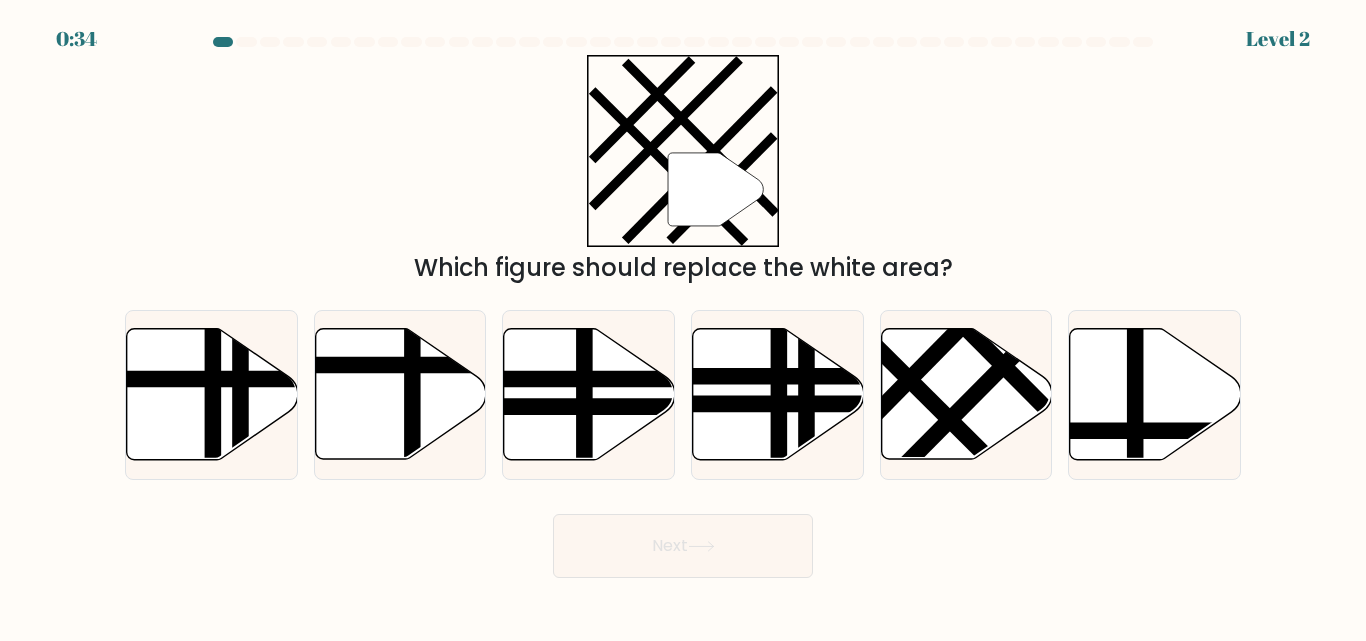 click at bounding box center [977, 392] 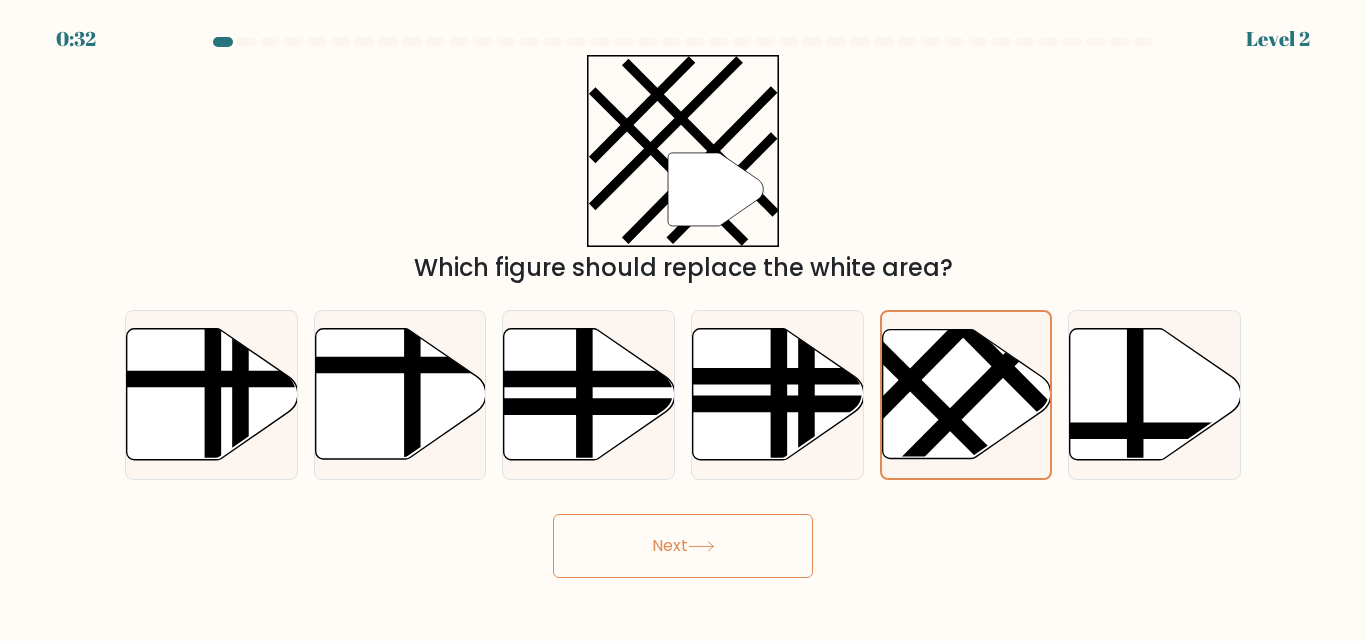 click on "Next" at bounding box center [683, 546] 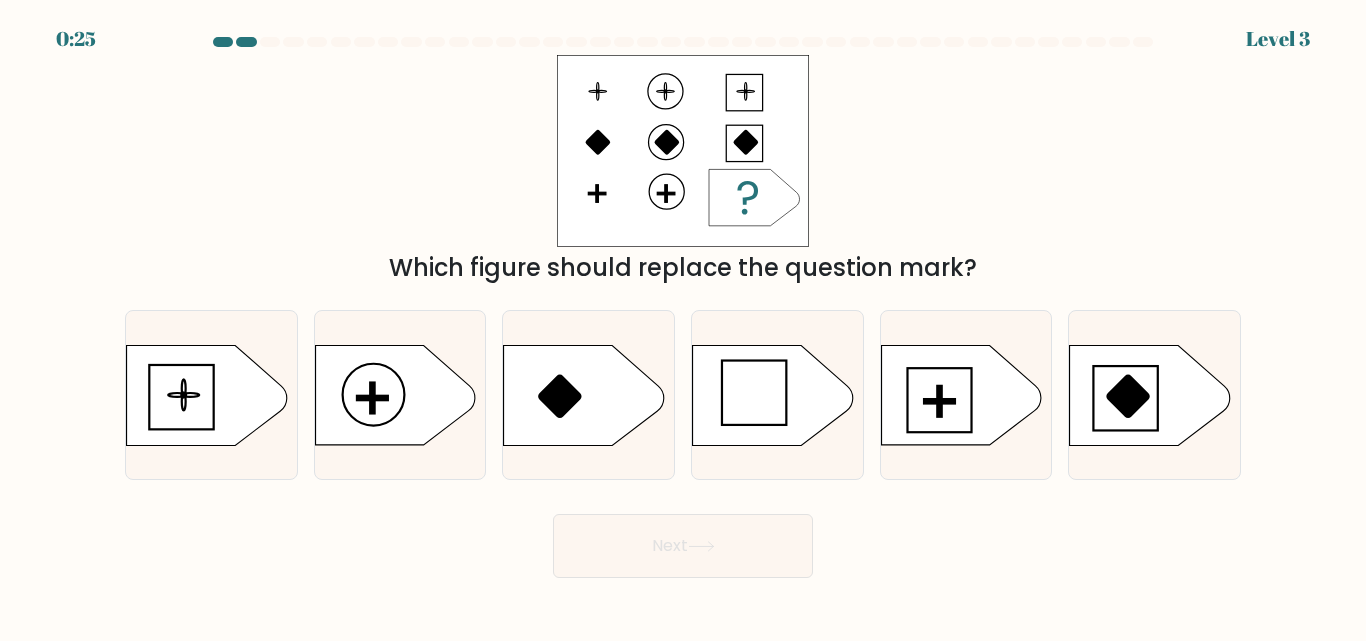 click at bounding box center [961, 395] 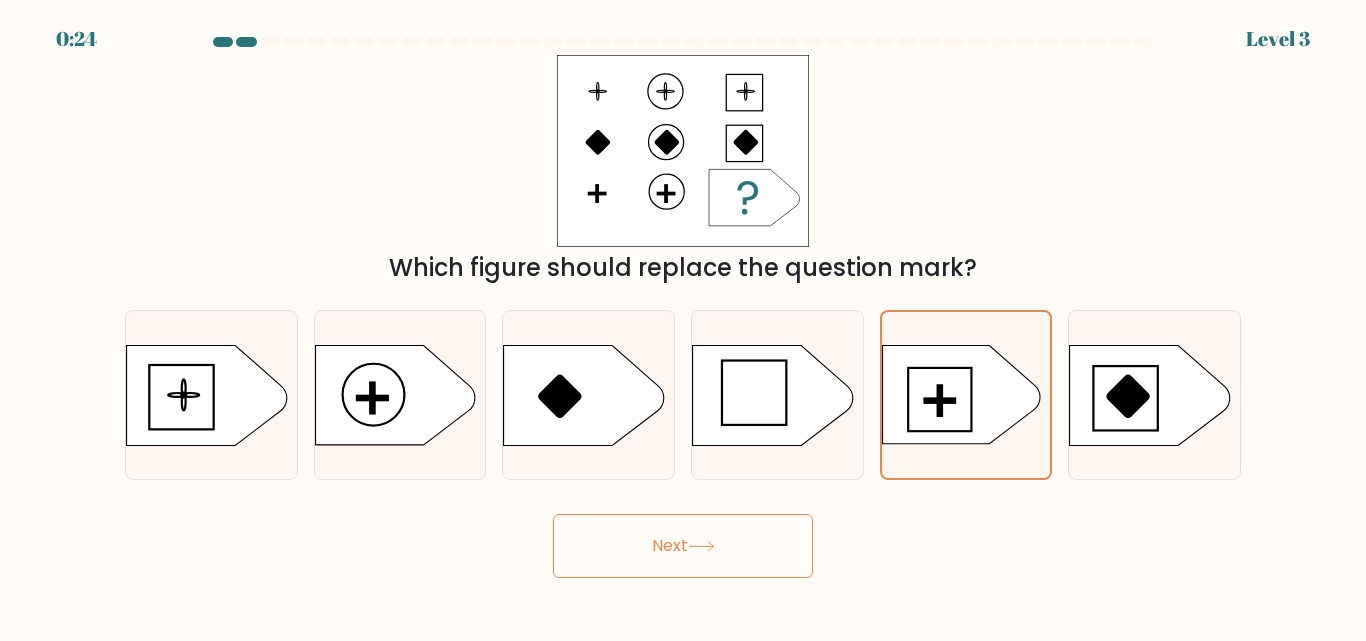 click on "Next" at bounding box center (683, 546) 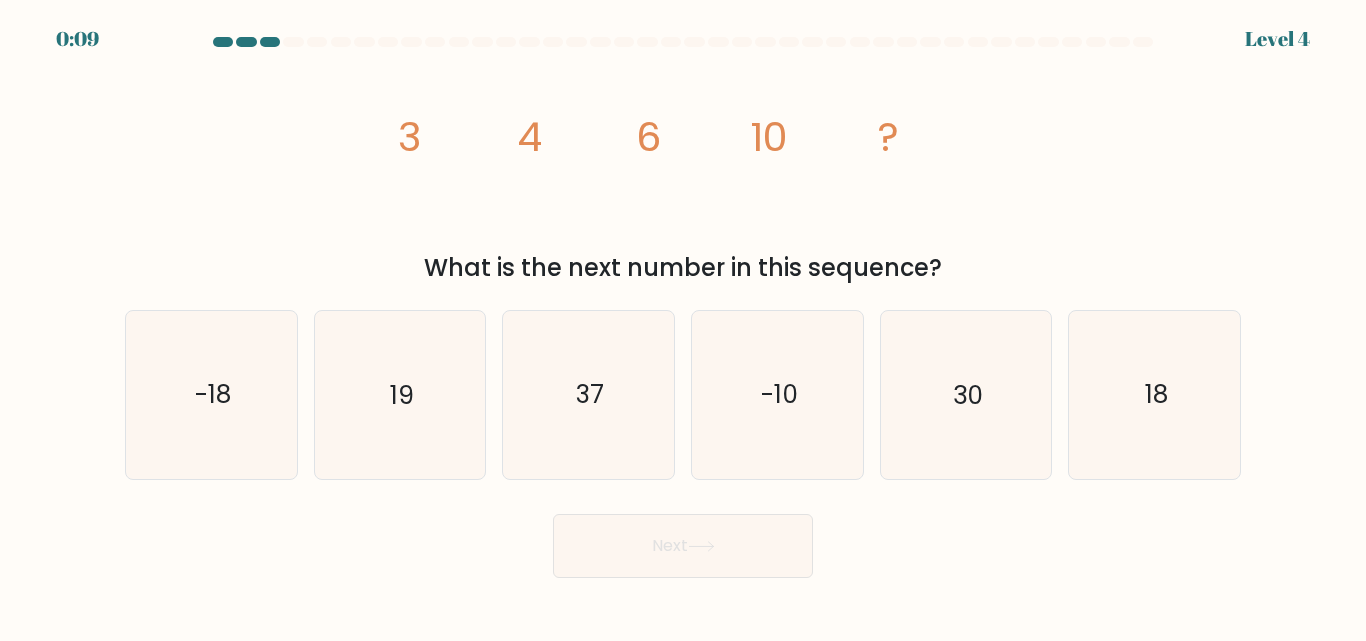 click on "18" at bounding box center (1154, 394) 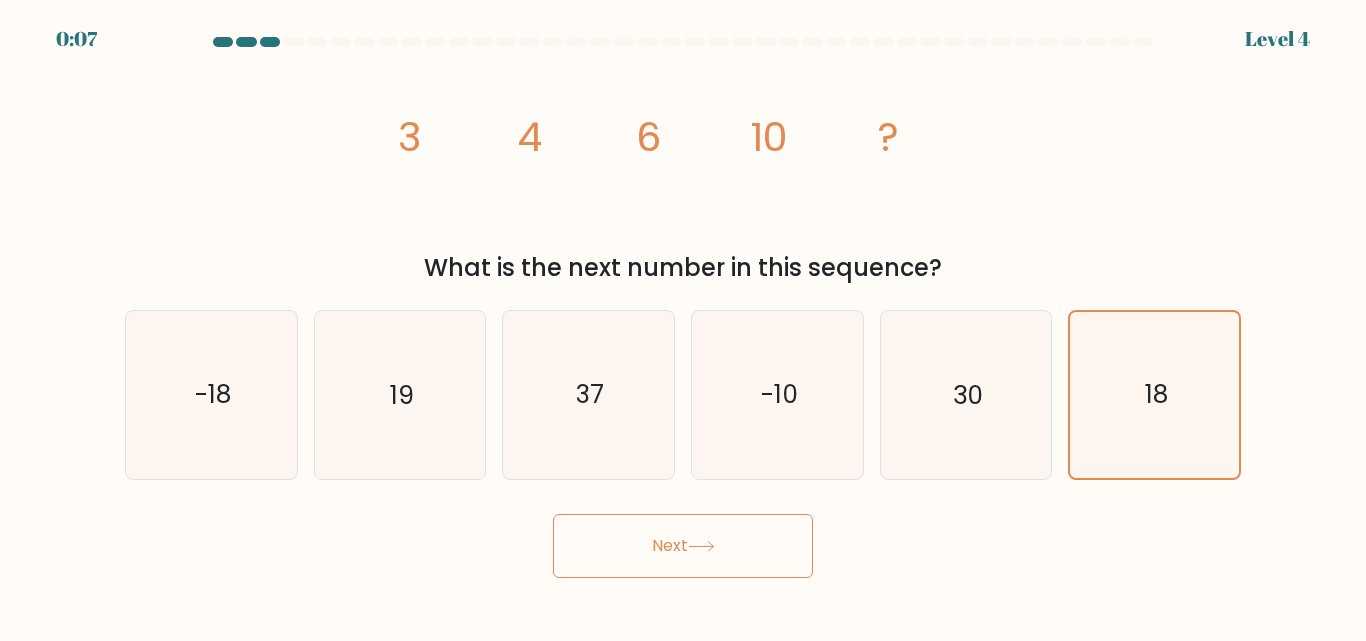 click on "Next" at bounding box center (683, 546) 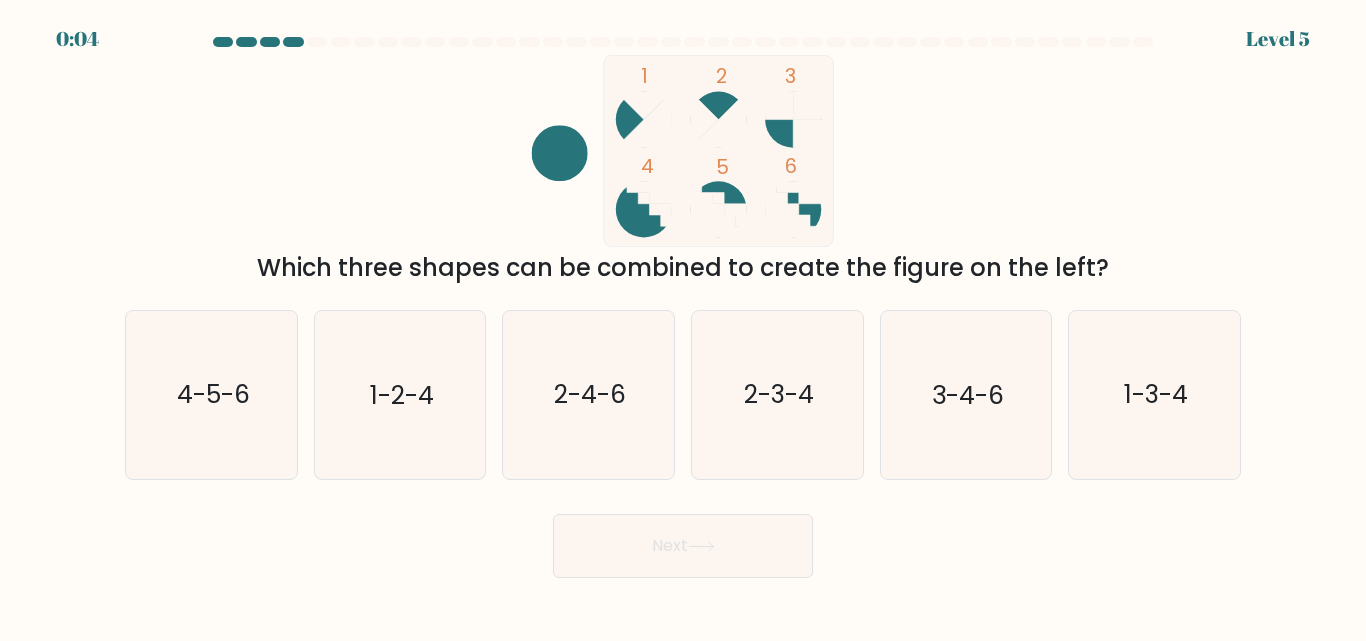click on "4-5-6" at bounding box center [211, 394] 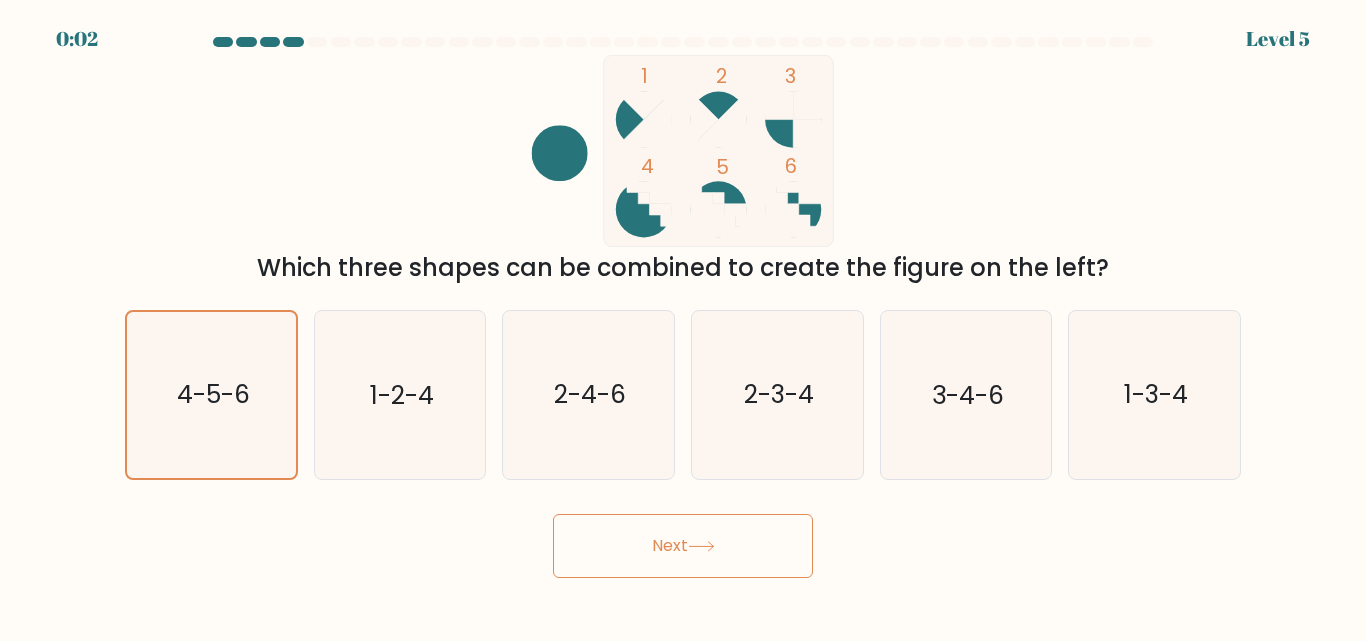 click on "Next" at bounding box center [683, 546] 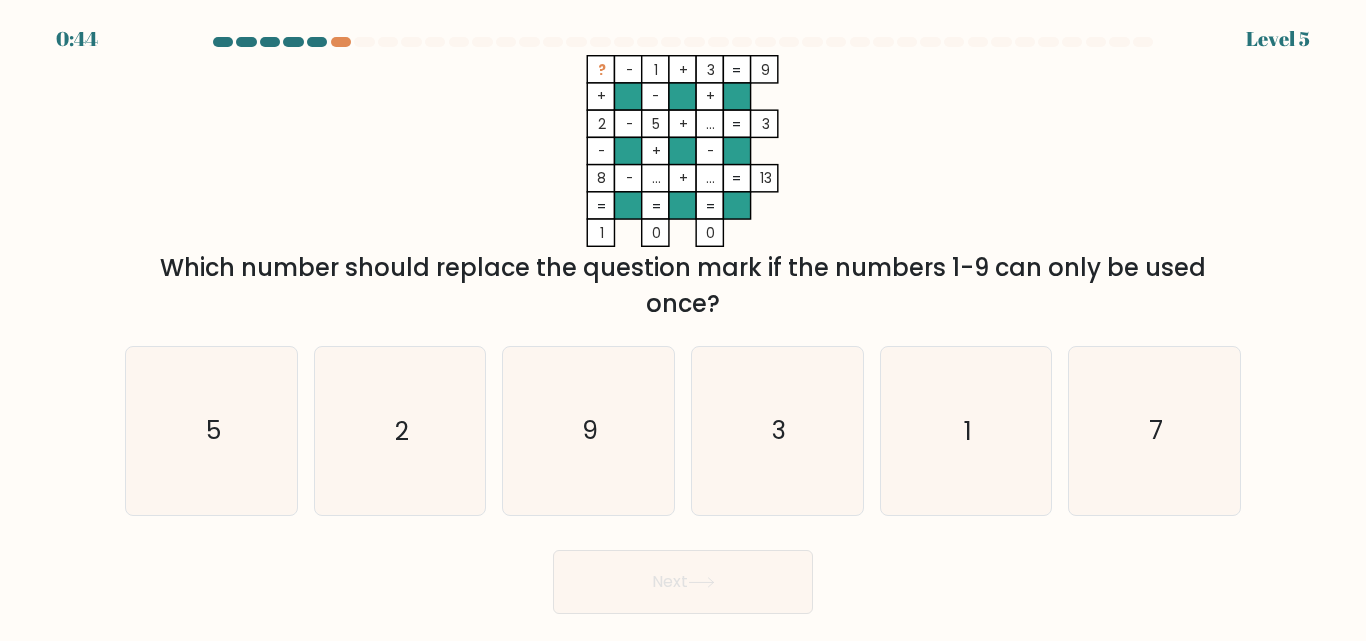 scroll, scrollTop: 0, scrollLeft: 0, axis: both 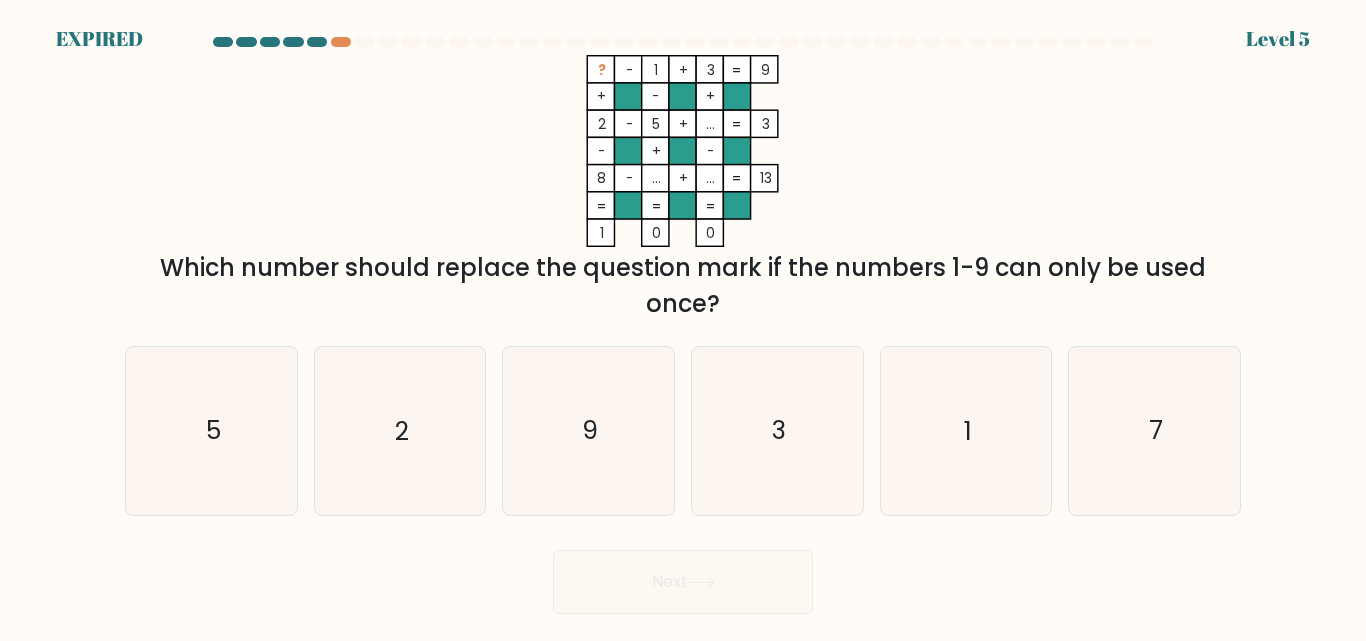 click on "7" at bounding box center (1156, 431) 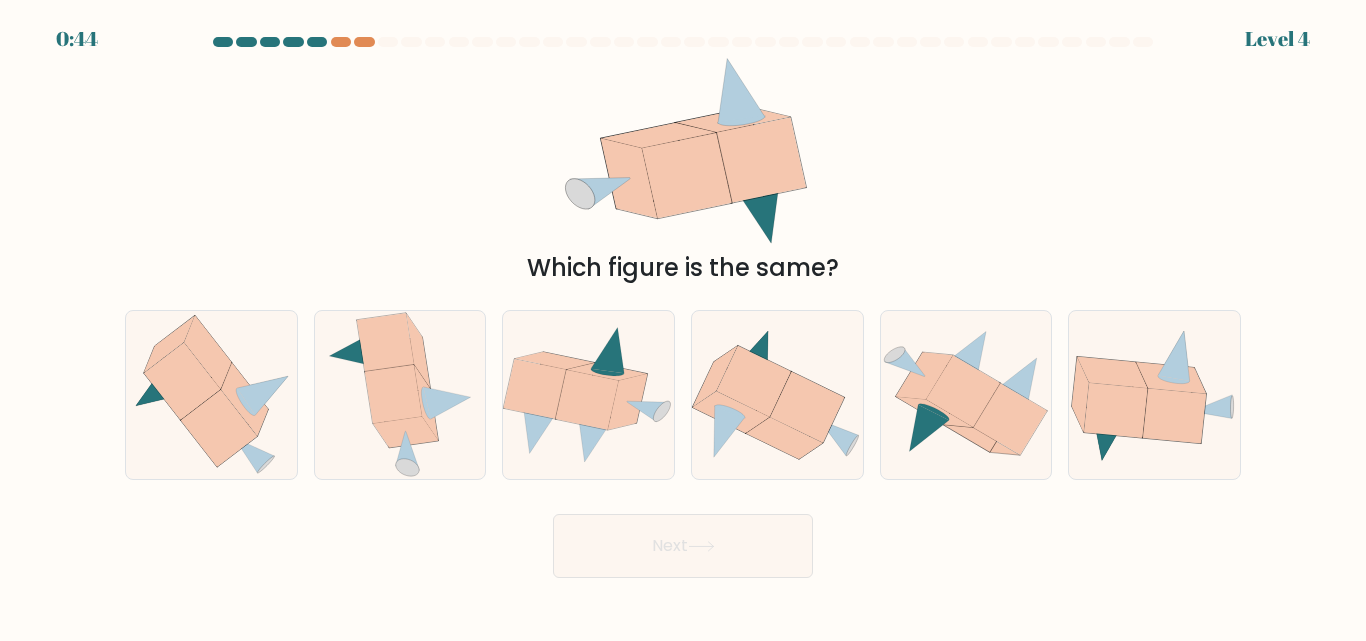 scroll, scrollTop: 0, scrollLeft: 0, axis: both 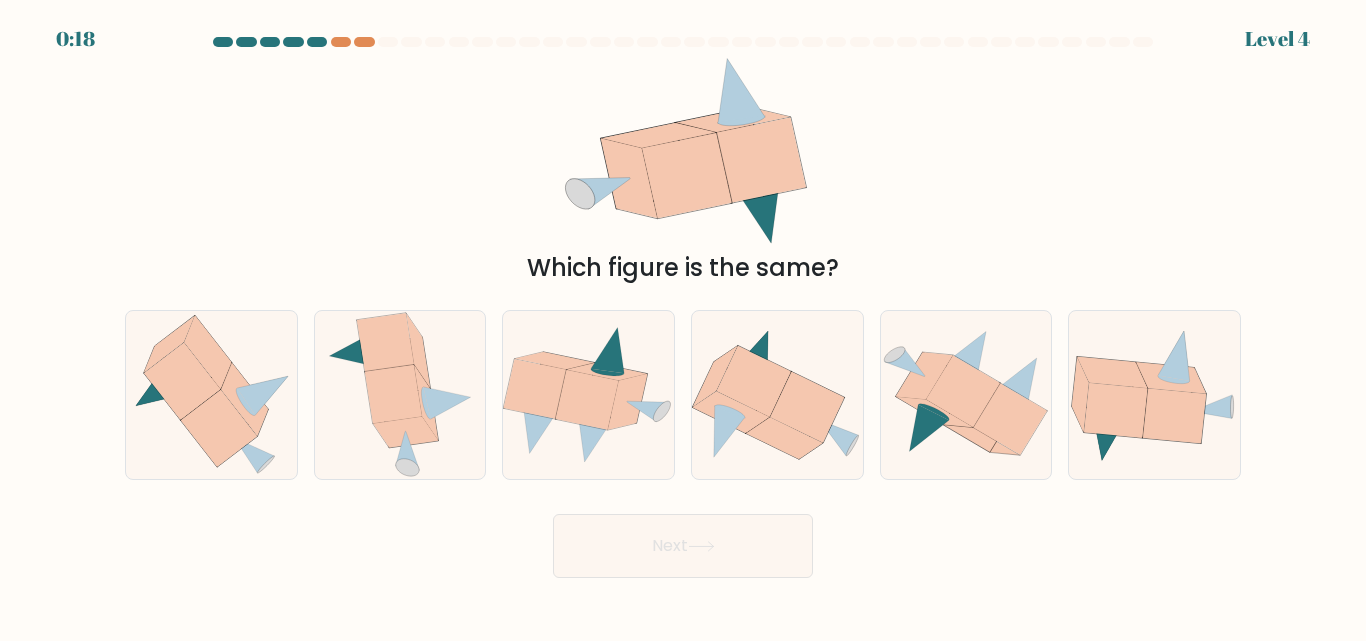 click at bounding box center (777, 395) 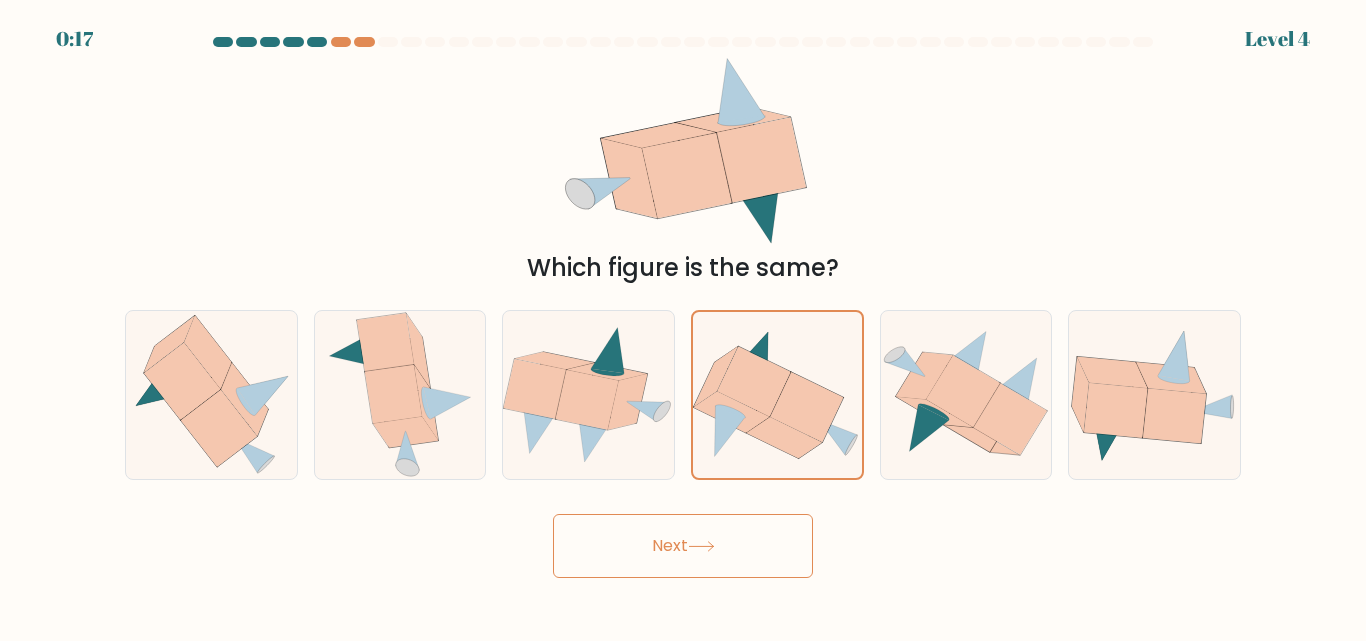 click on "Next" at bounding box center [683, 546] 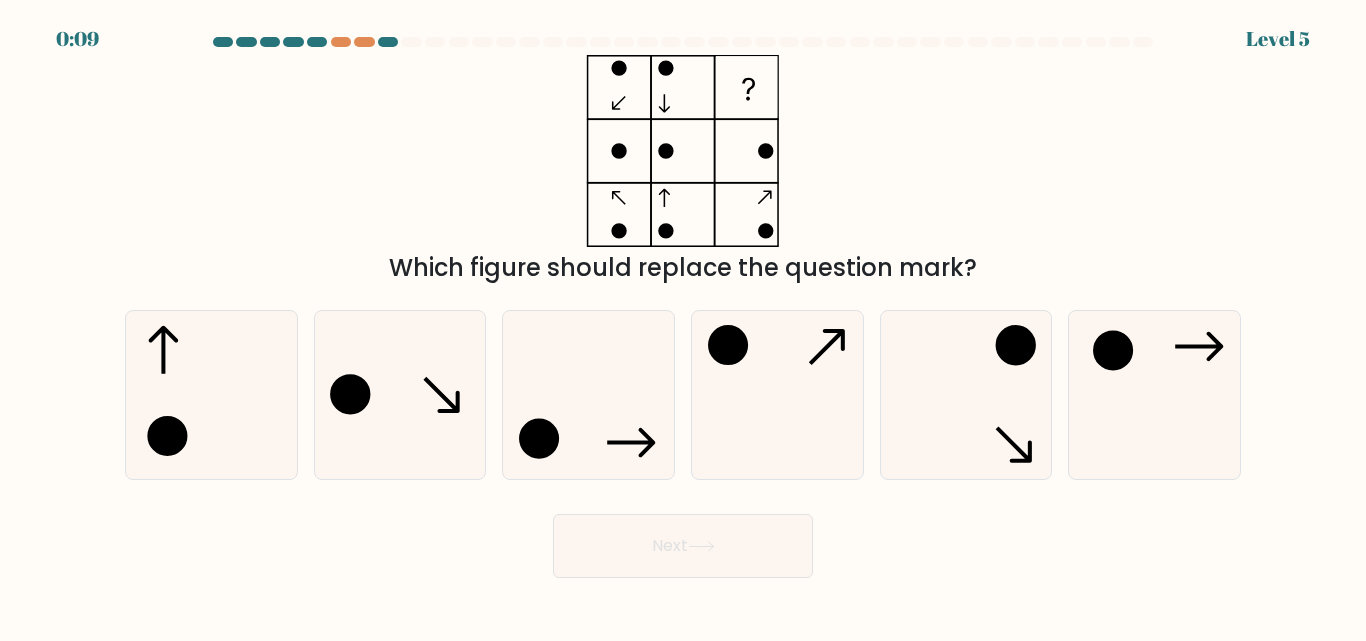 click at bounding box center (965, 394) 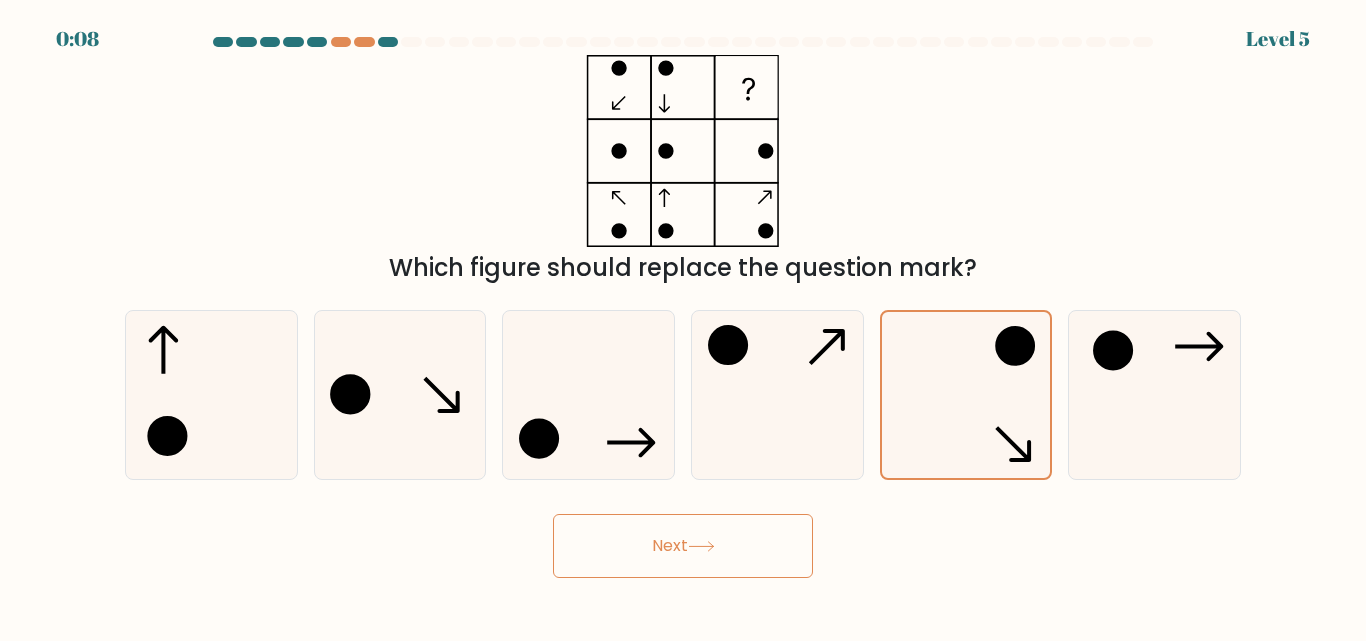 click on "Next" at bounding box center [683, 546] 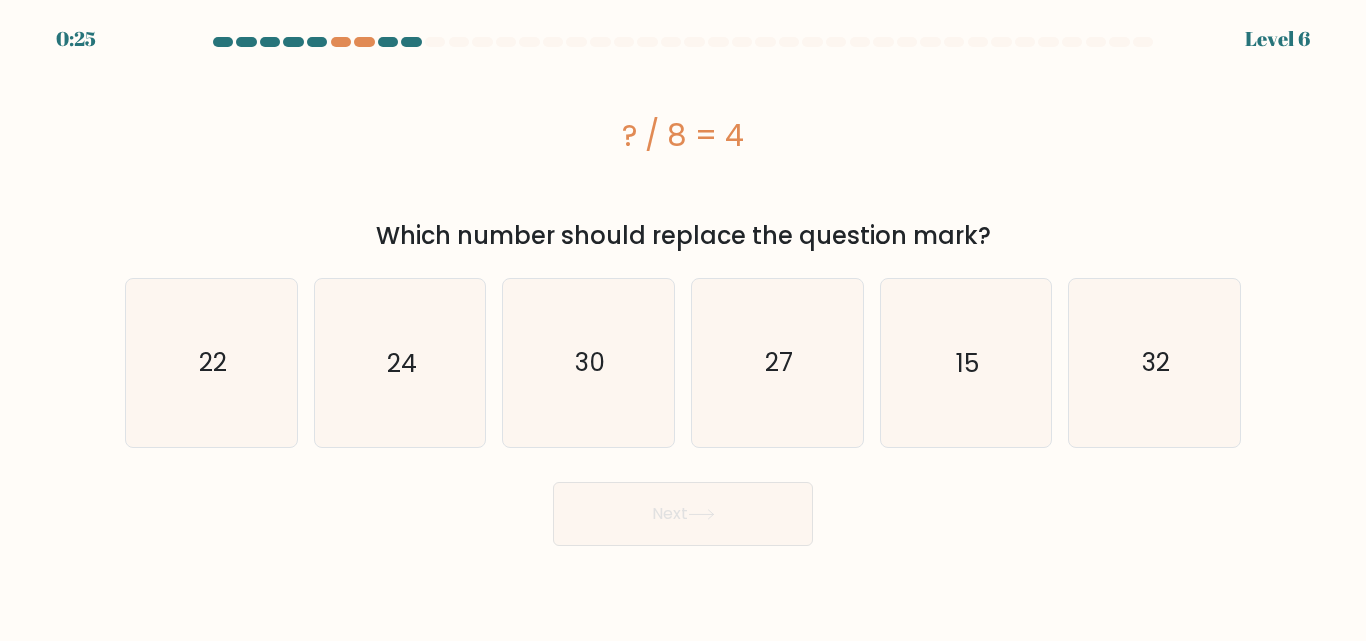 click on "32" at bounding box center (1154, 362) 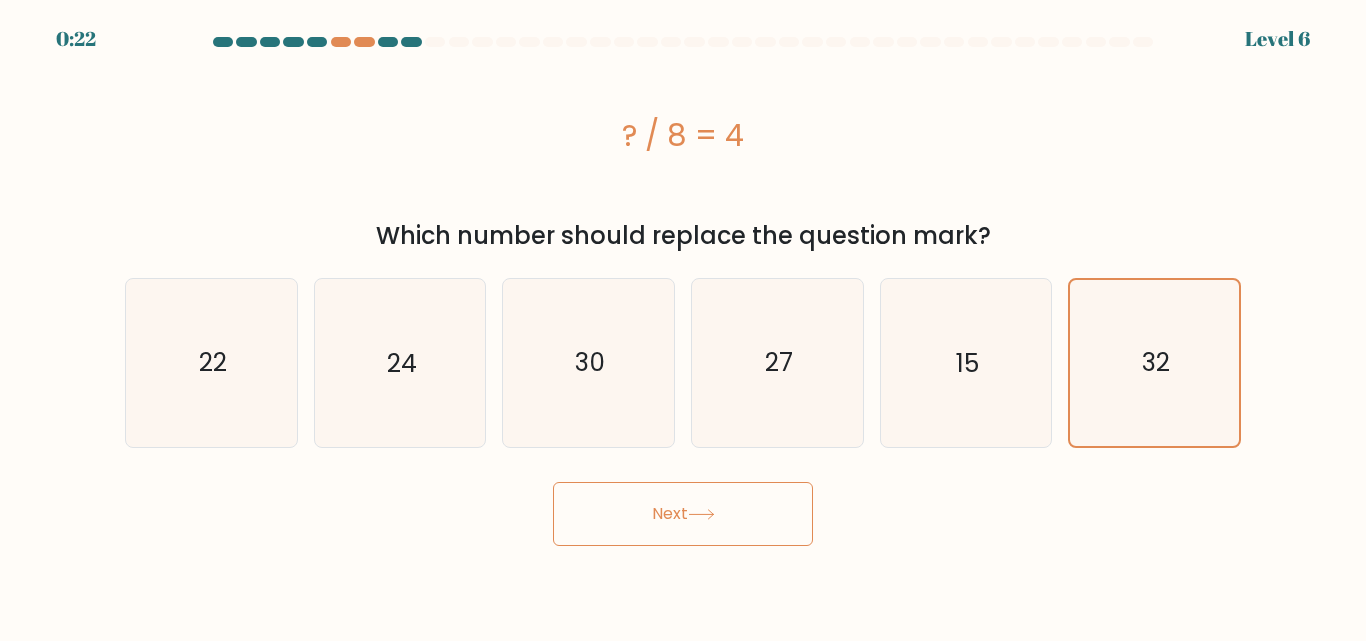 click on "0:22
Level 6
a." at bounding box center (683, 320) 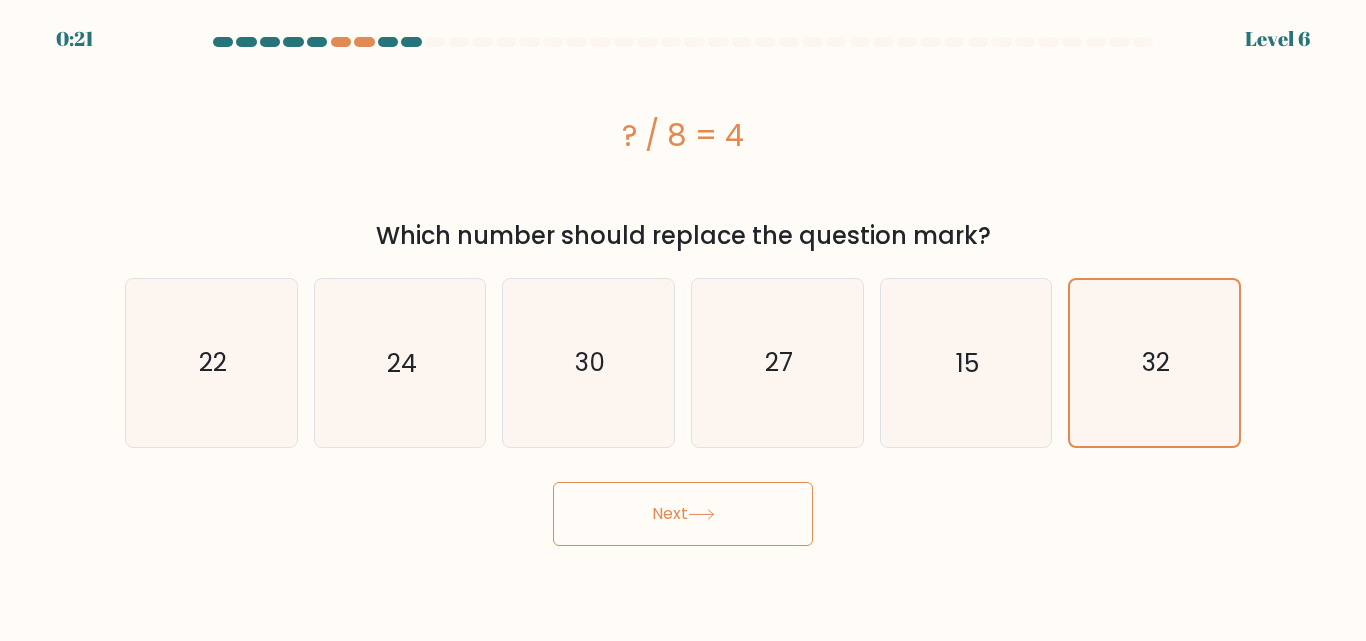 click on "Next" at bounding box center [683, 514] 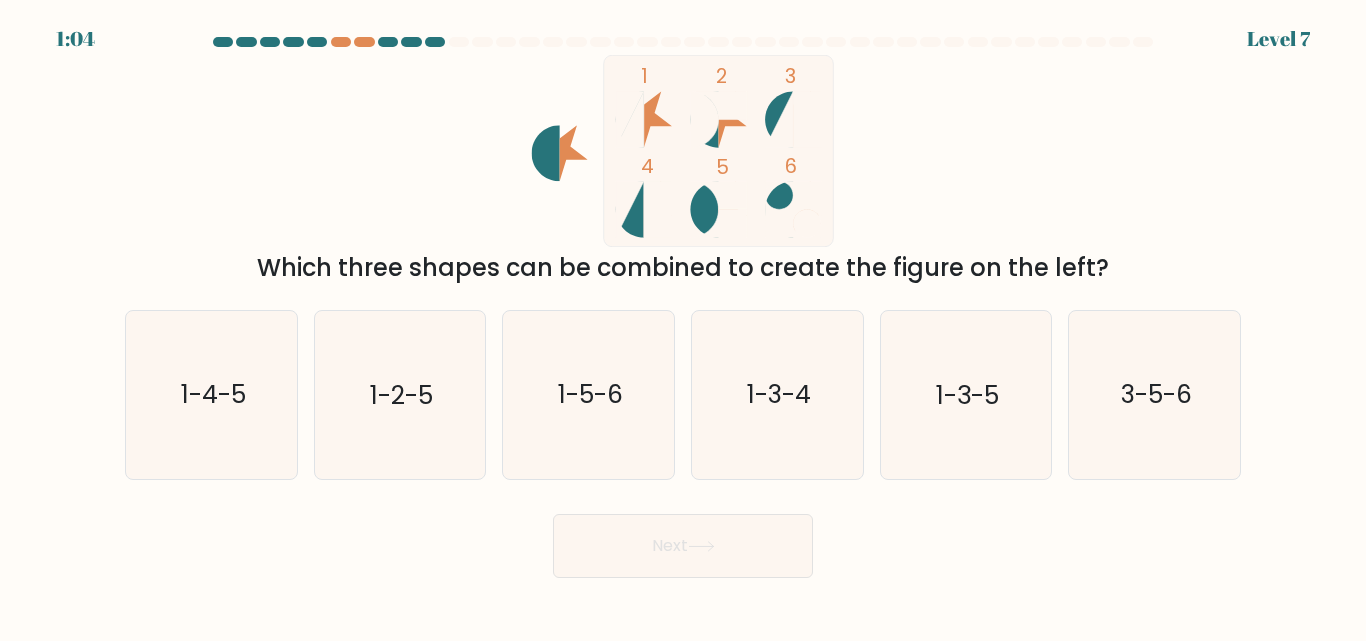 click at bounding box center [683, 307] 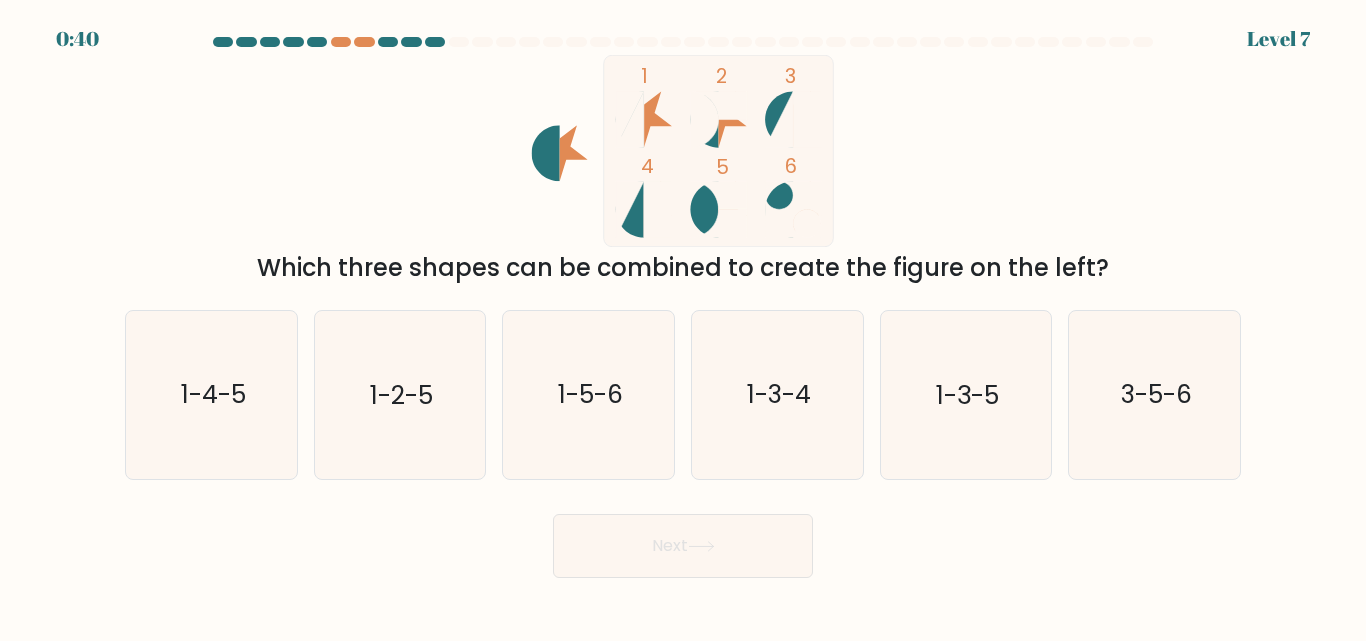 click on "1-3-4" at bounding box center (779, 395) 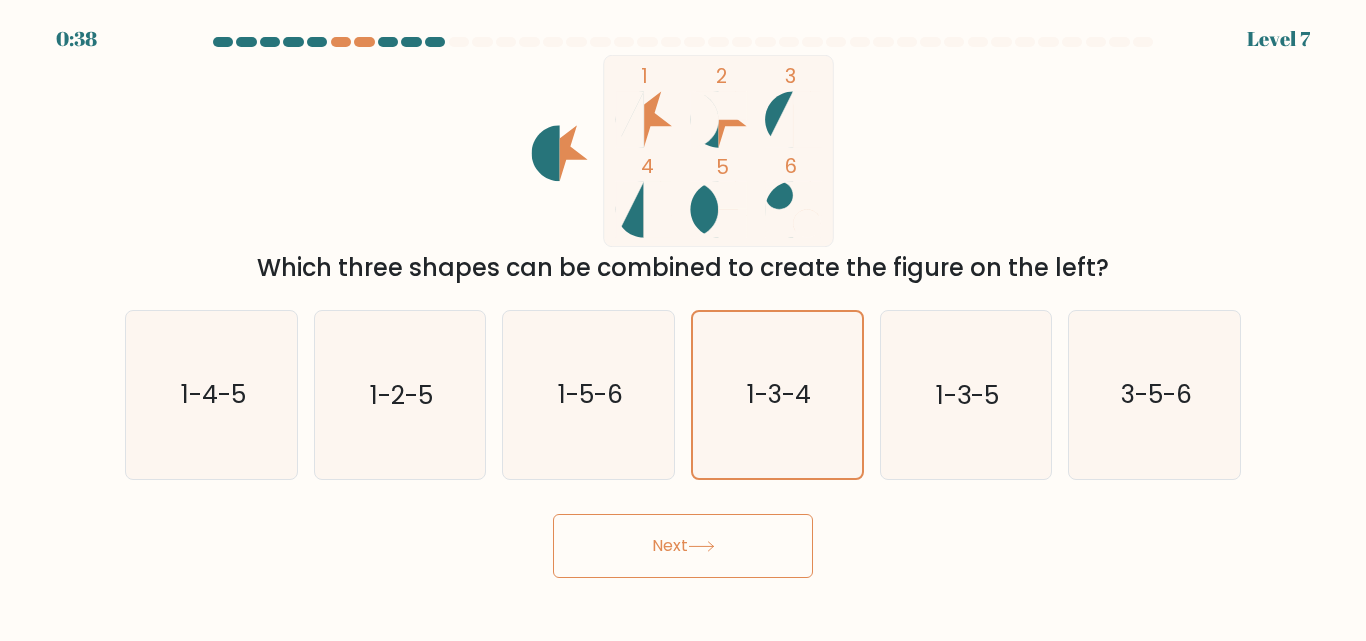 click at bounding box center [701, 546] 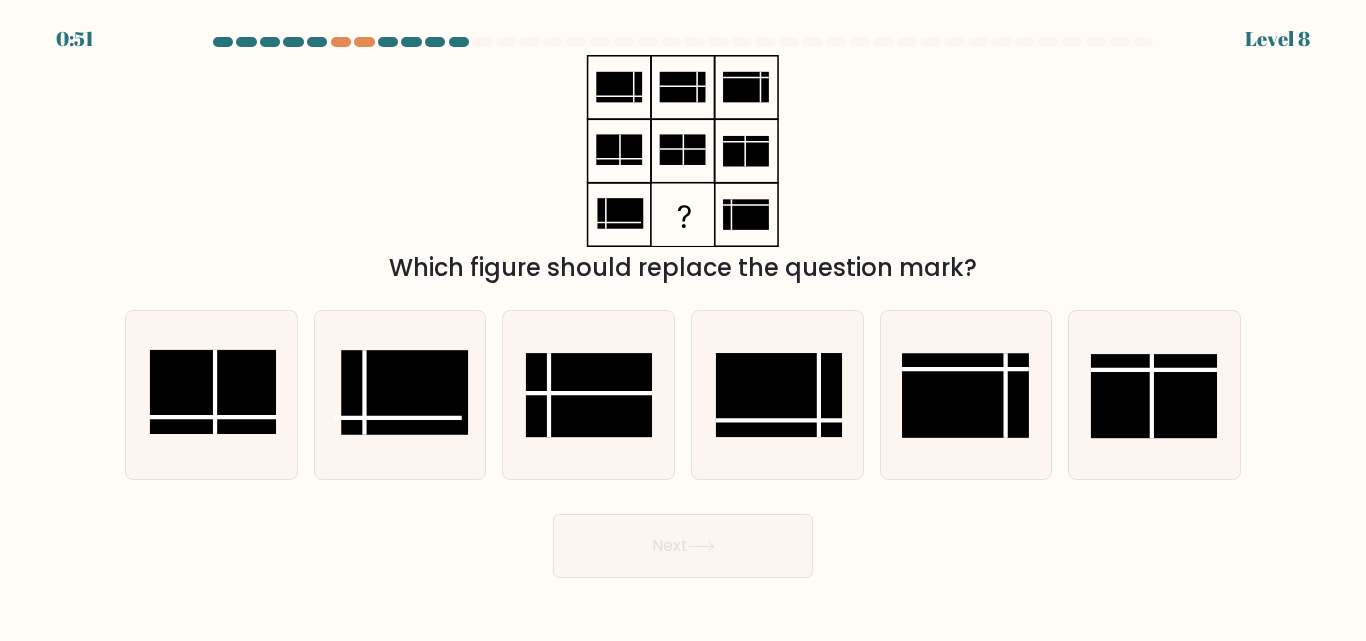 click at bounding box center (589, 396) 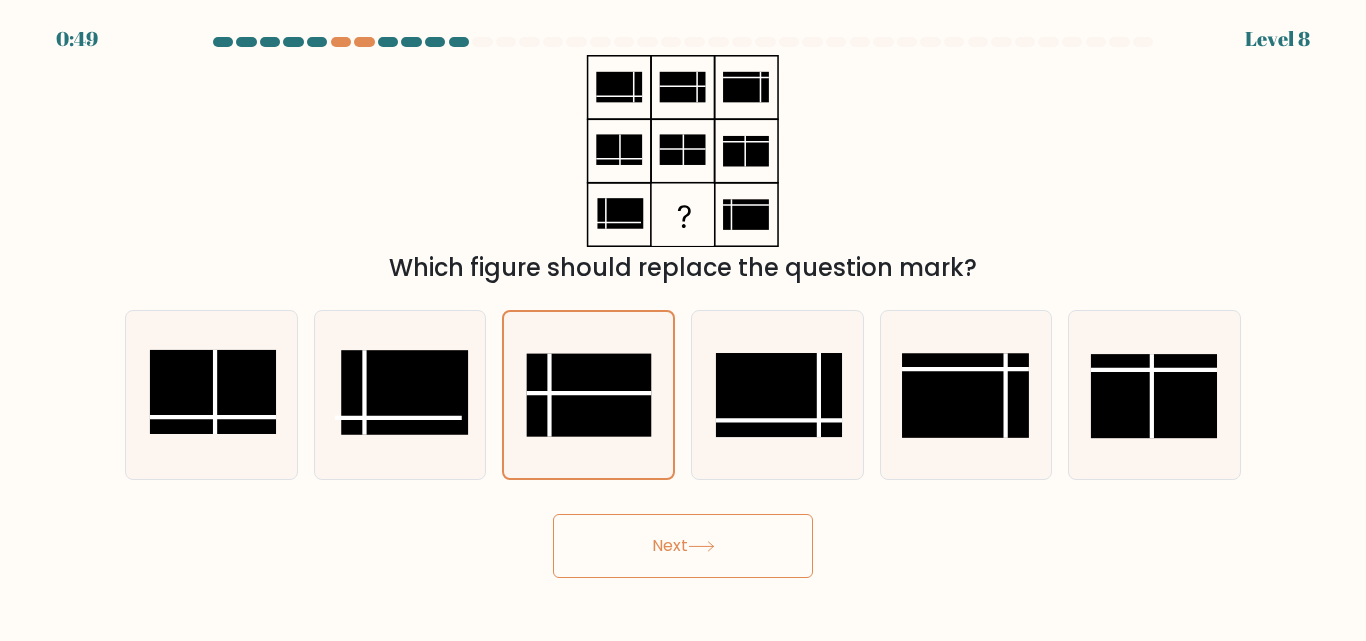 click at bounding box center [701, 546] 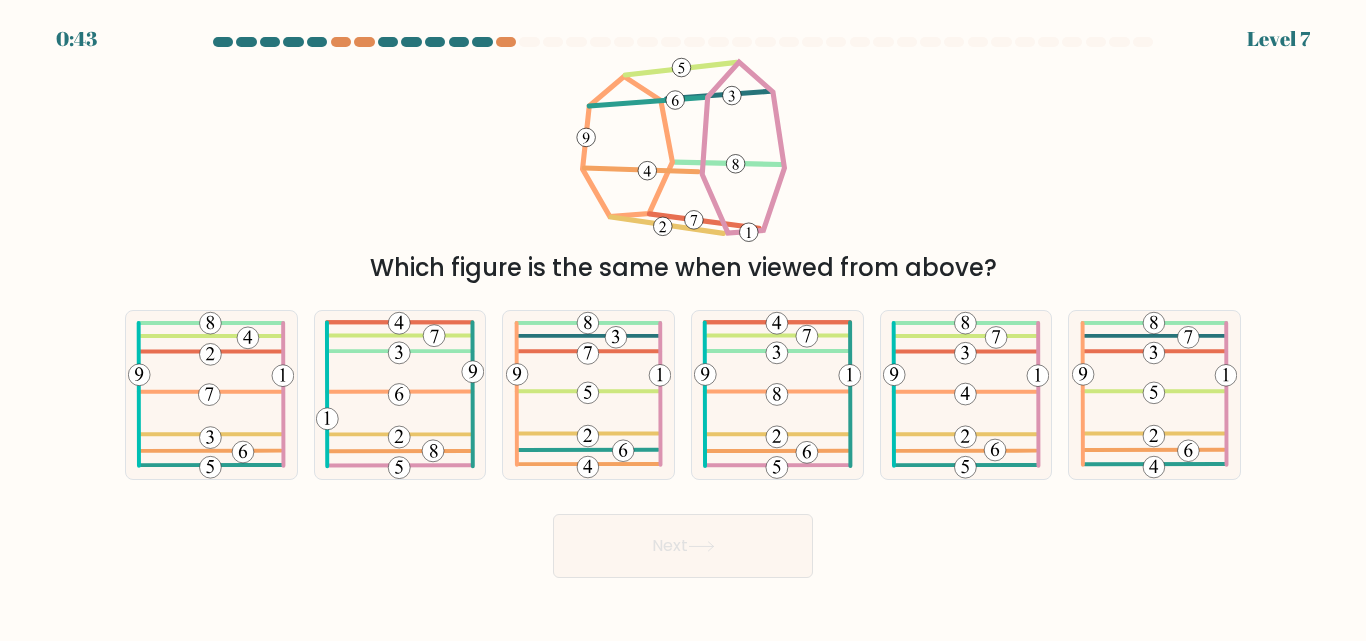 scroll, scrollTop: 0, scrollLeft: 0, axis: both 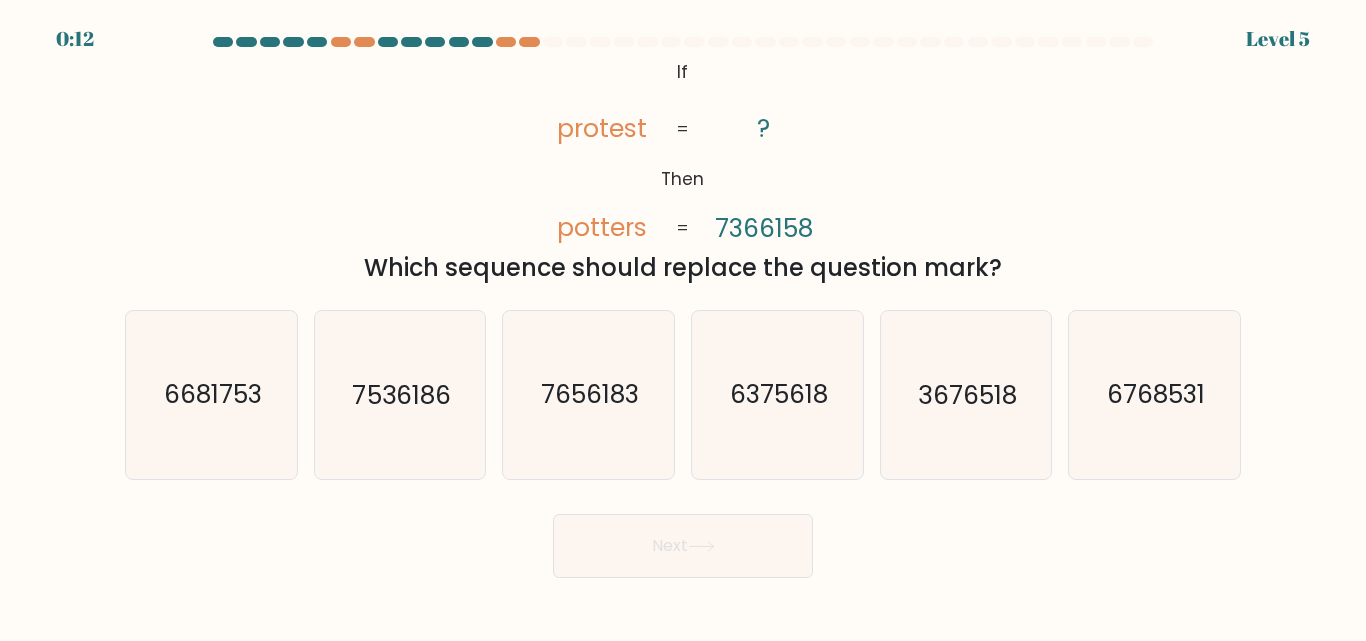 click on "7656183" at bounding box center (590, 395) 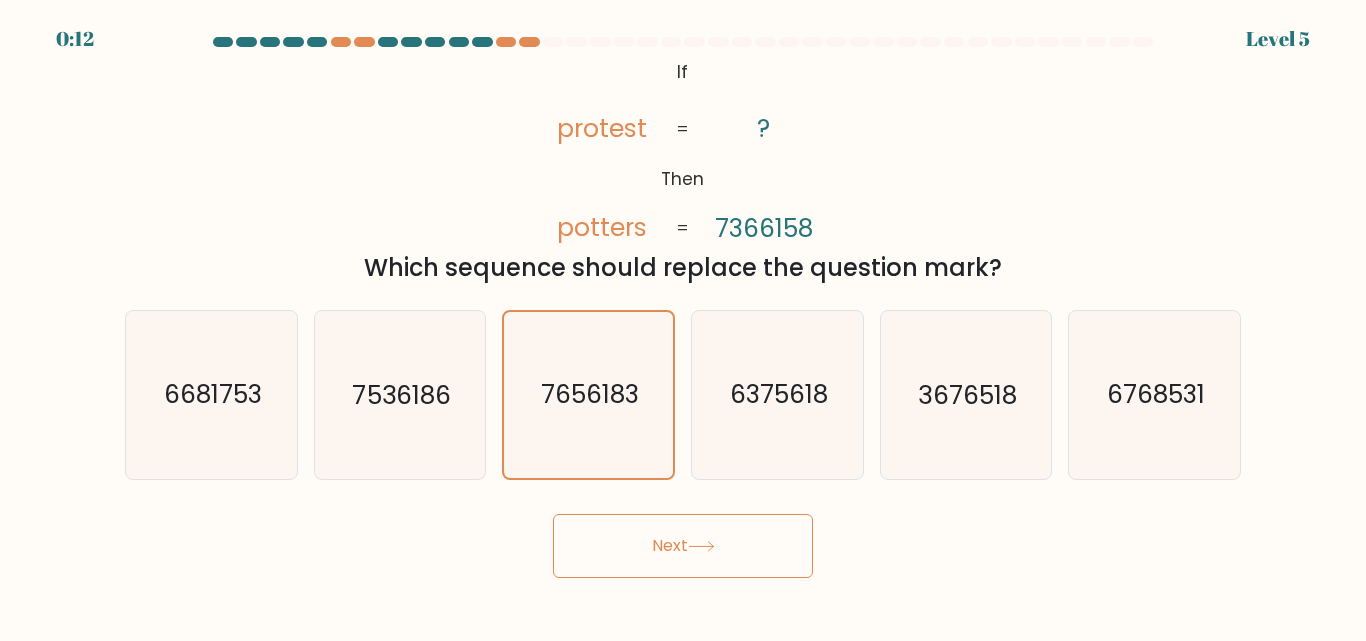 click on "7656183" at bounding box center (590, 395) 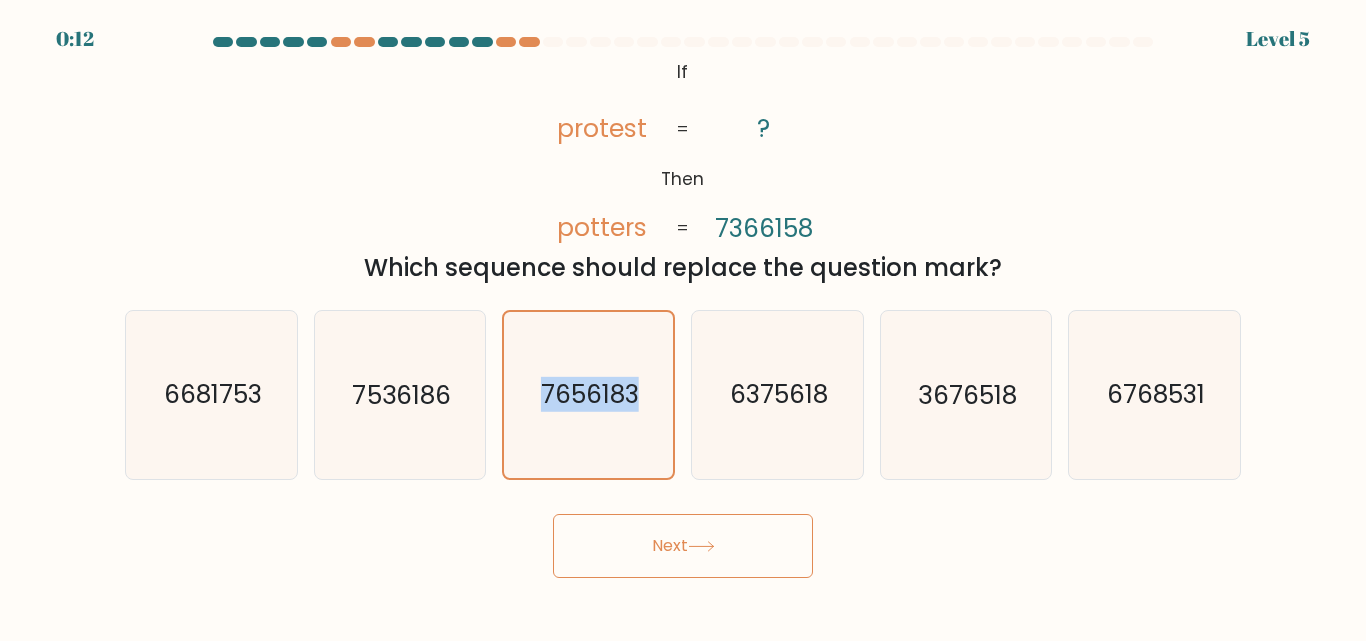 click on "7656183" at bounding box center (590, 395) 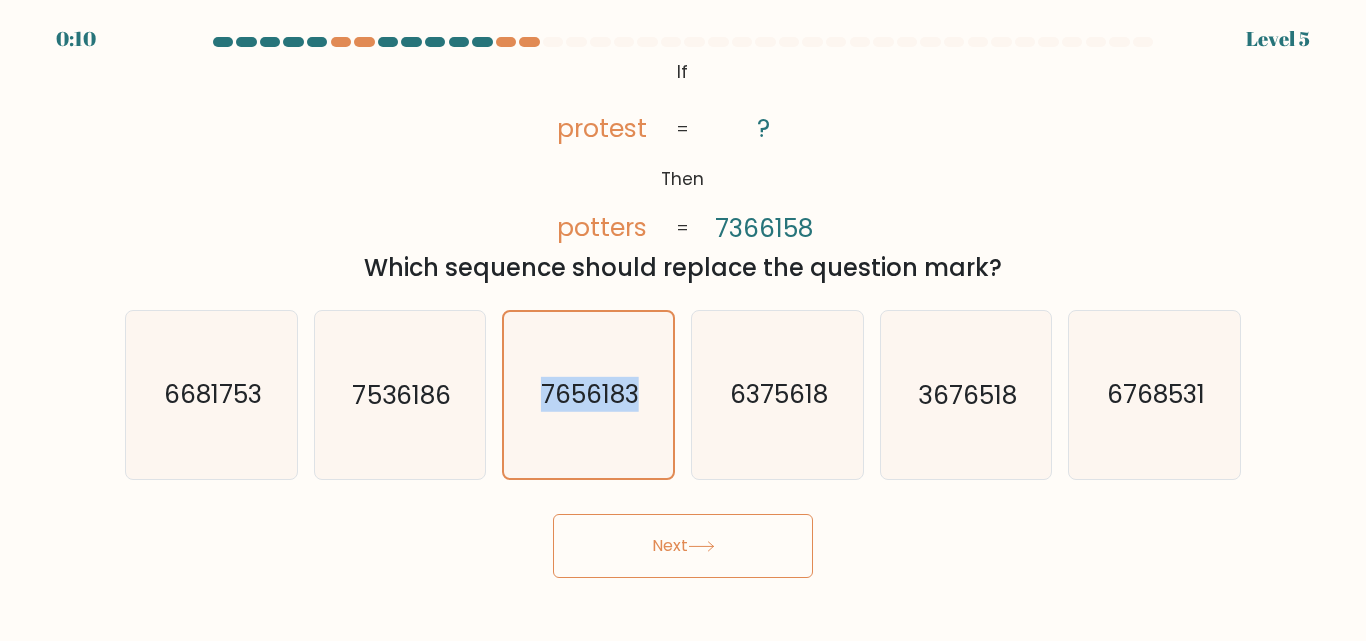 click on "Next" at bounding box center (683, 546) 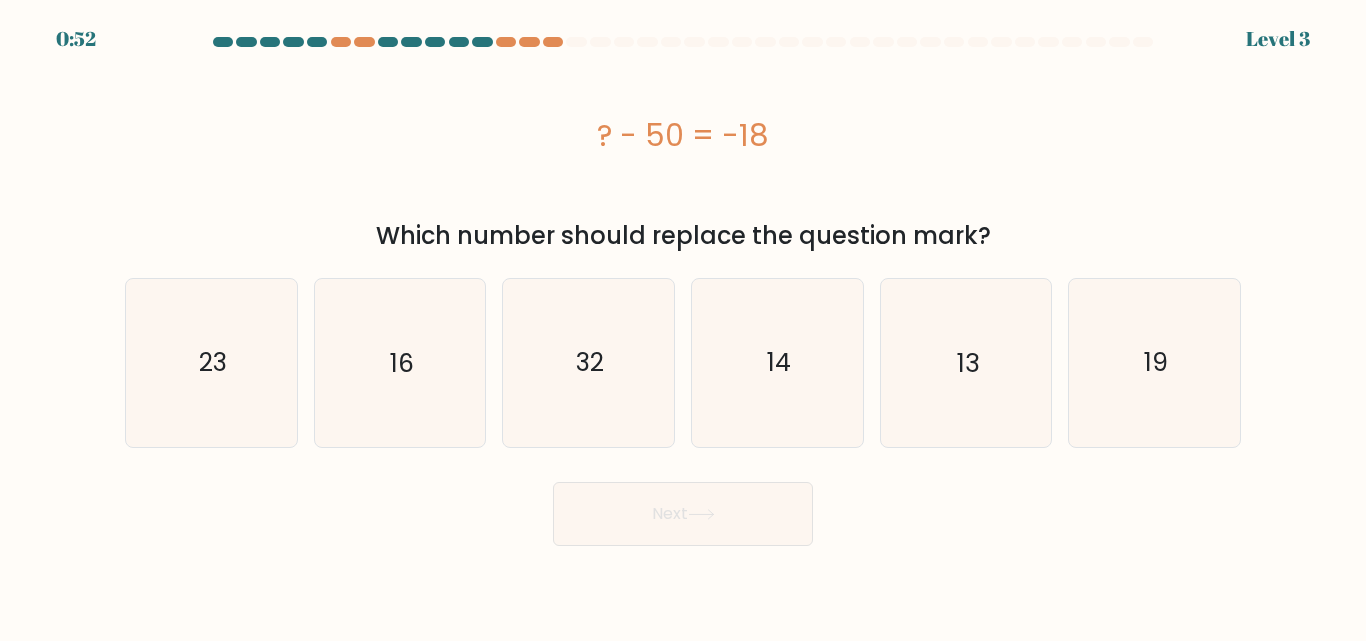 scroll, scrollTop: 0, scrollLeft: 0, axis: both 